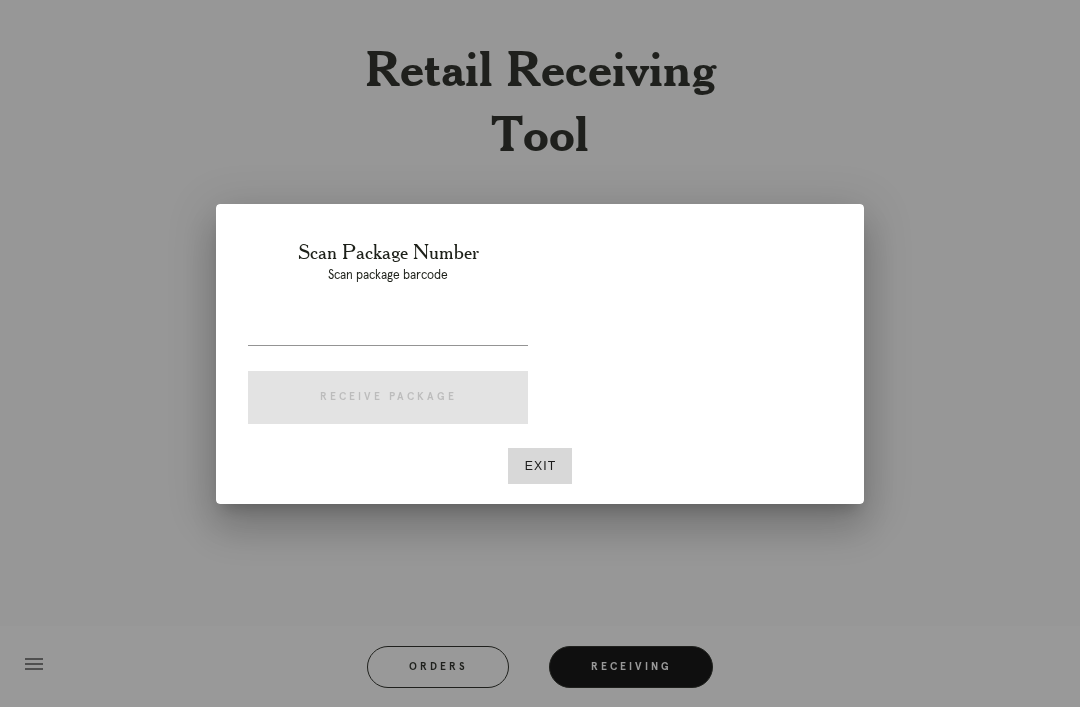 scroll, scrollTop: 64, scrollLeft: 0, axis: vertical 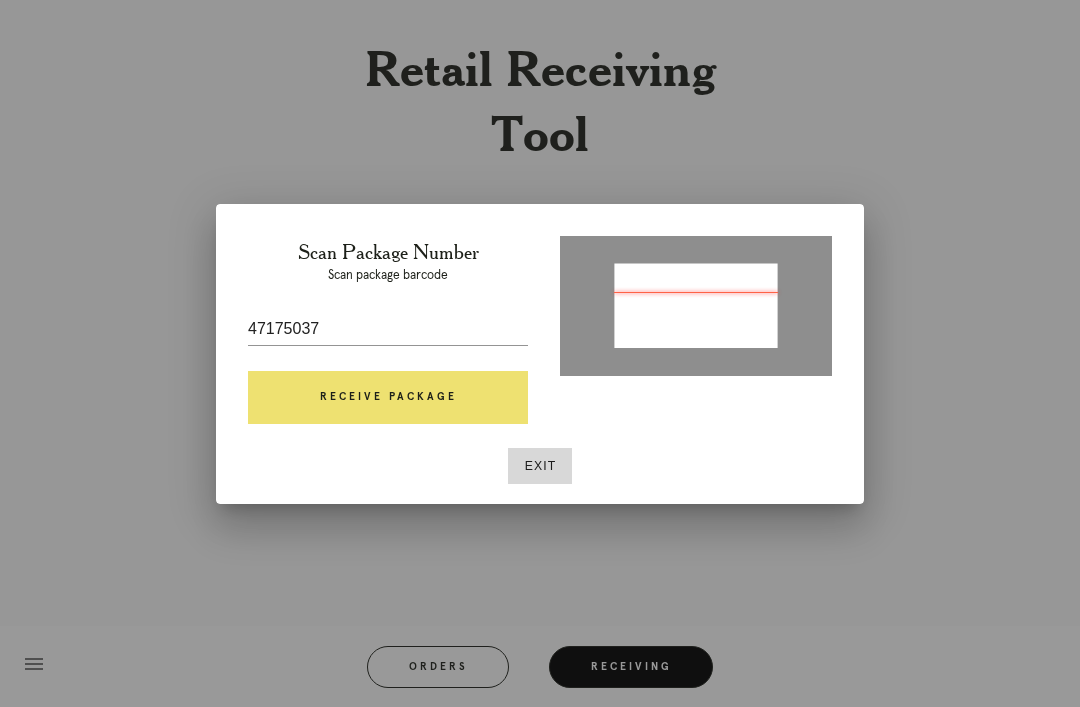 click on "Receive Package" at bounding box center (388, 398) 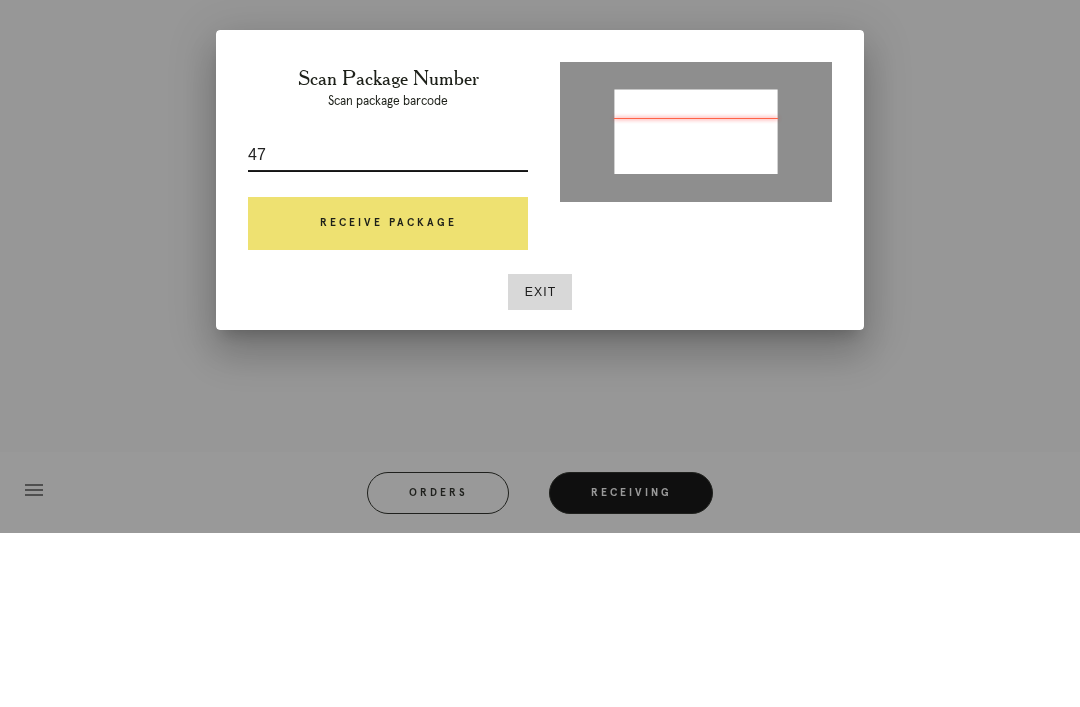 type on "4" 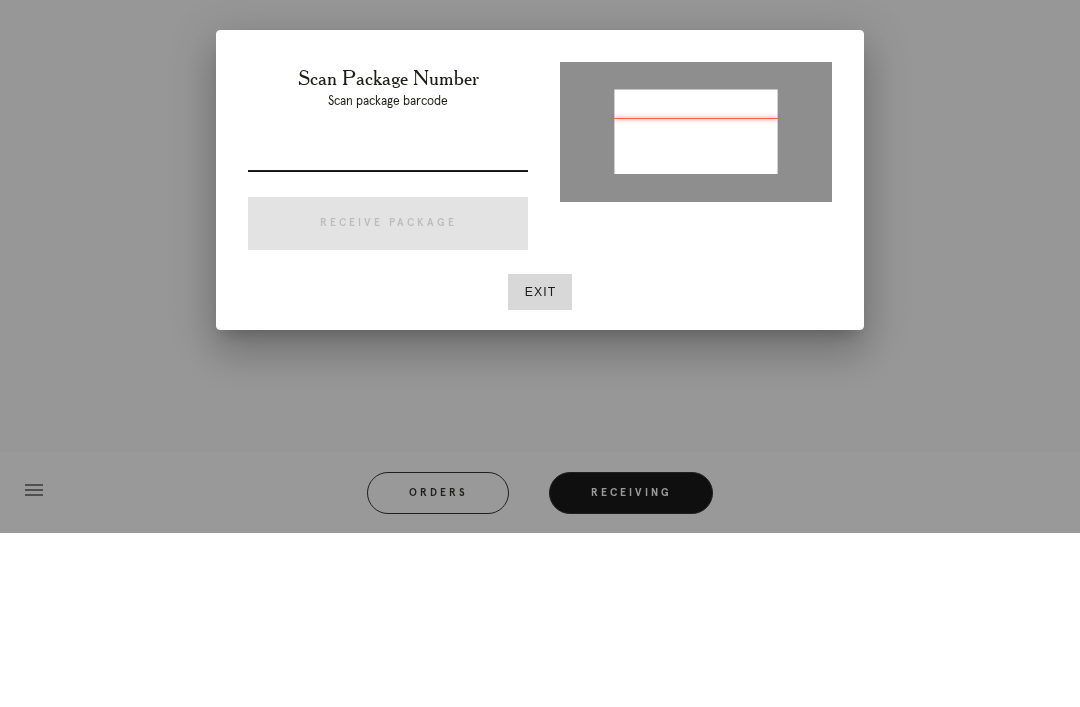 type on "P454301423007308" 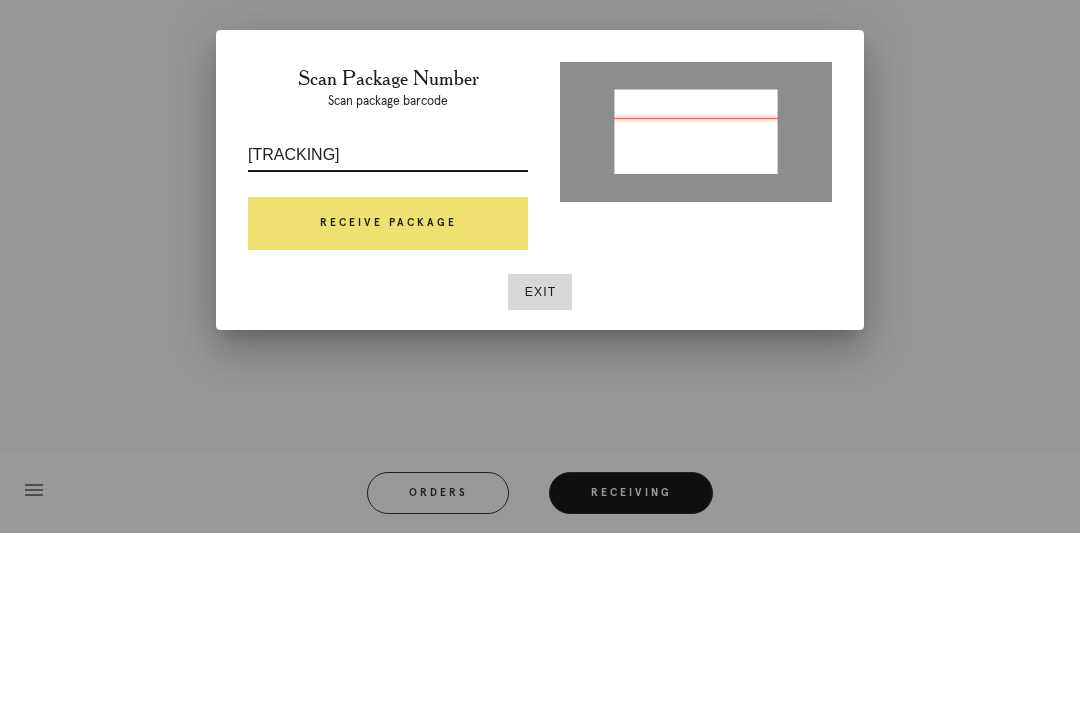 click on "Receive Package" at bounding box center (388, 398) 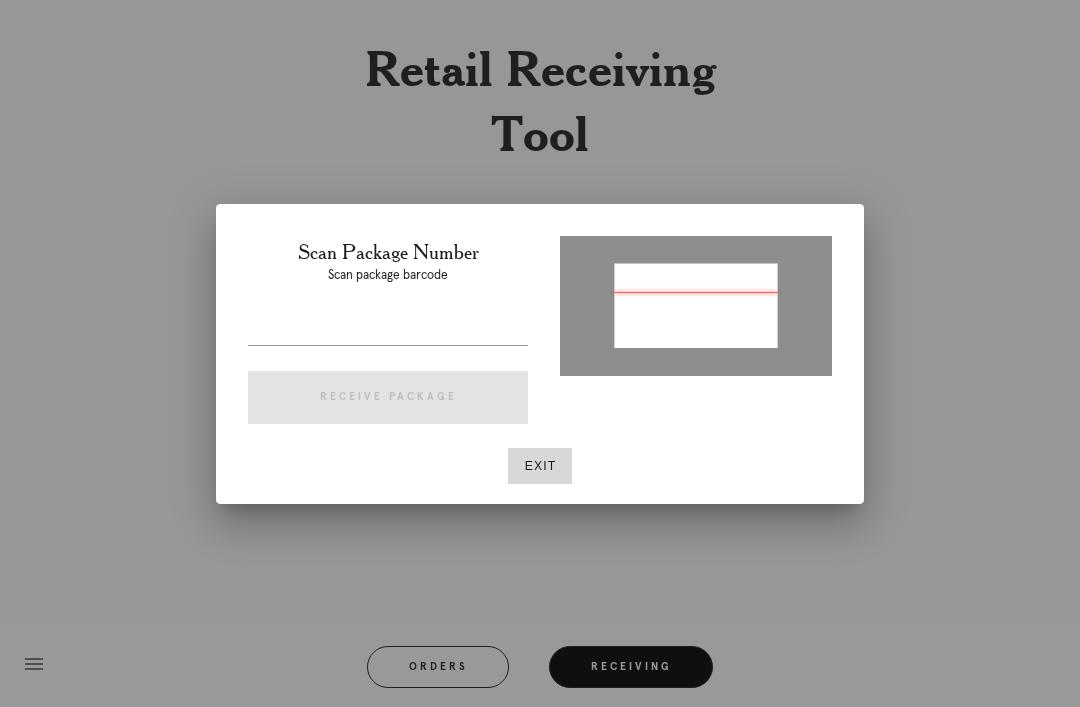 scroll, scrollTop: 64, scrollLeft: 0, axis: vertical 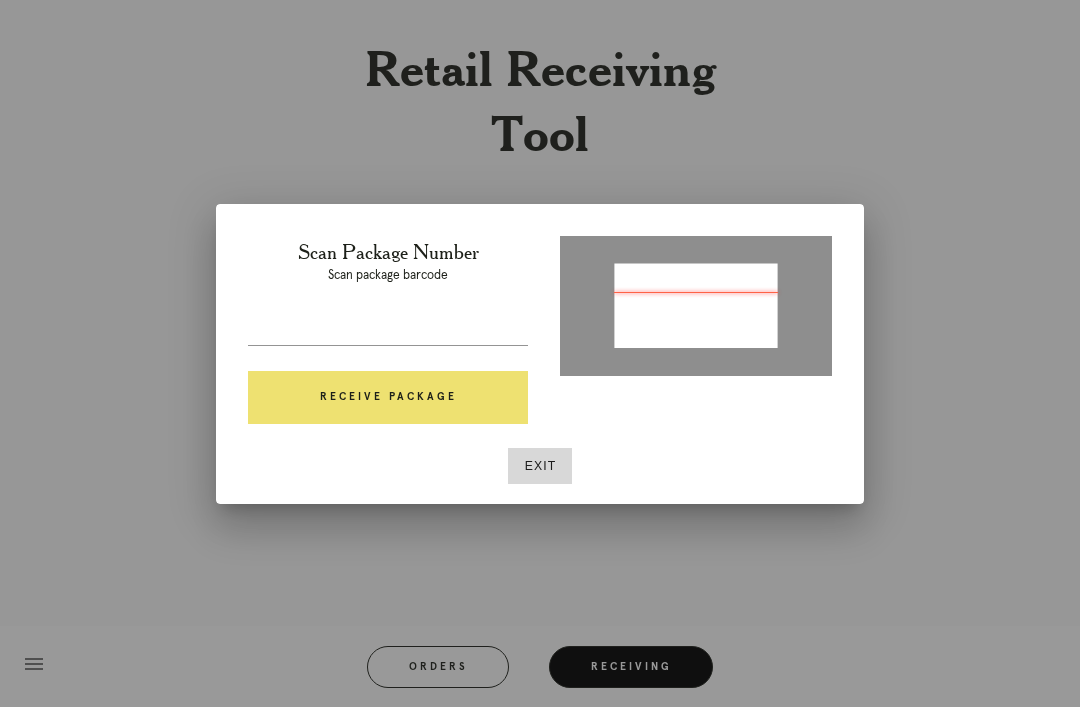 type on "P454301423007308" 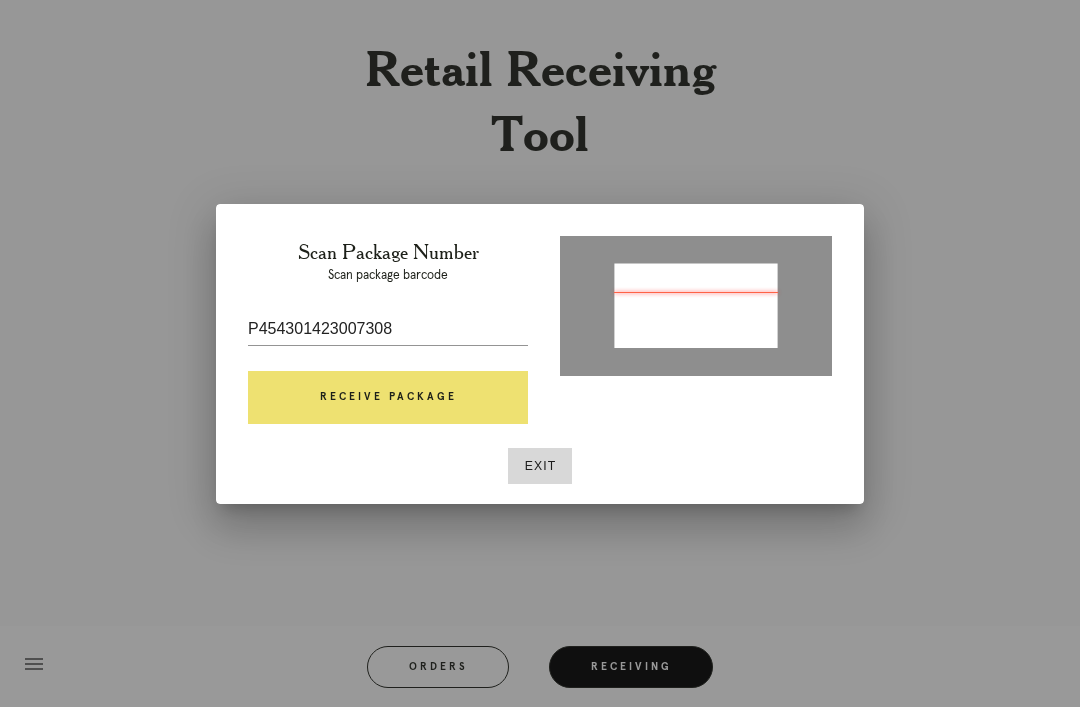 click on "Receive Package" at bounding box center (388, 398) 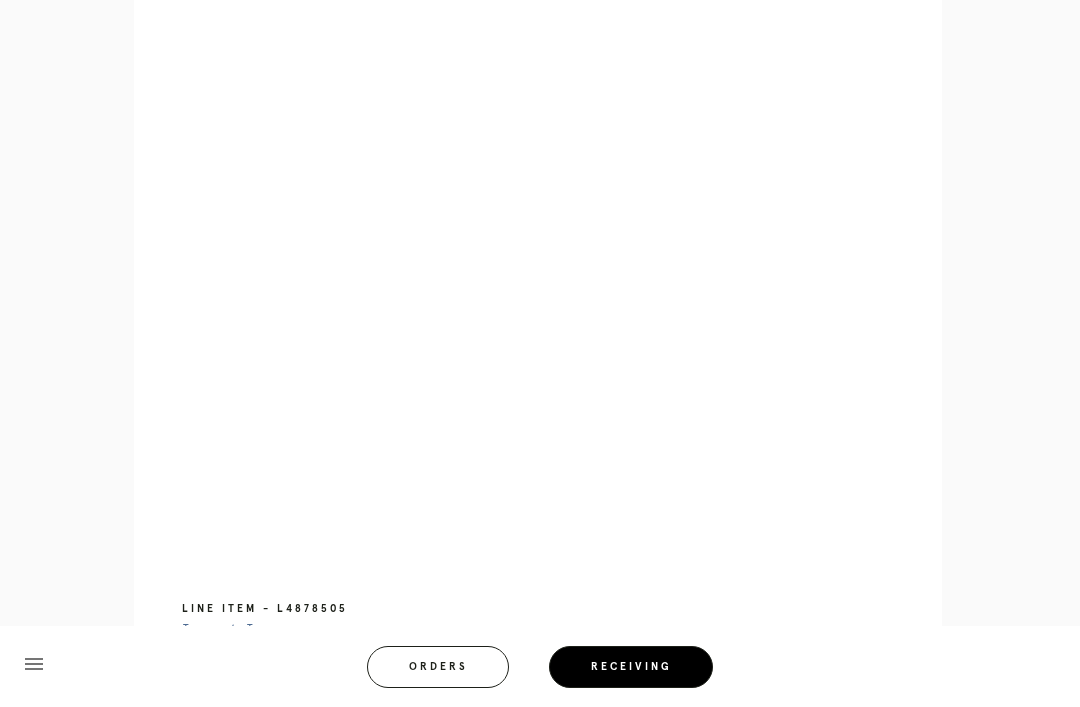 scroll, scrollTop: 927, scrollLeft: 0, axis: vertical 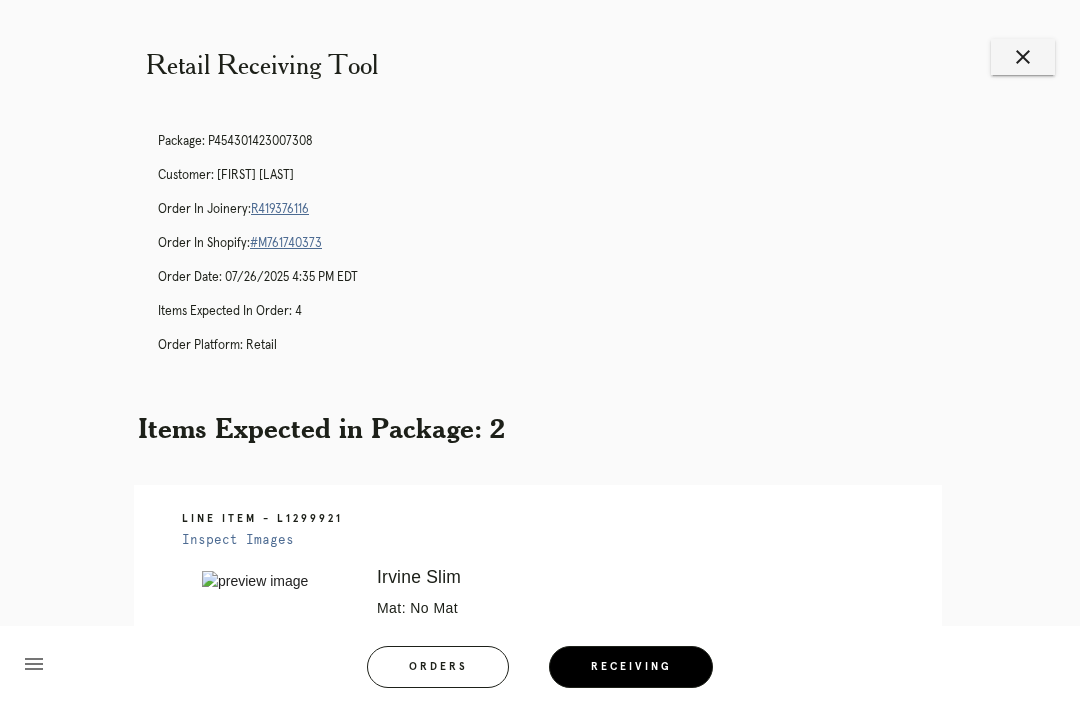 click on "Receiving" at bounding box center (631, 667) 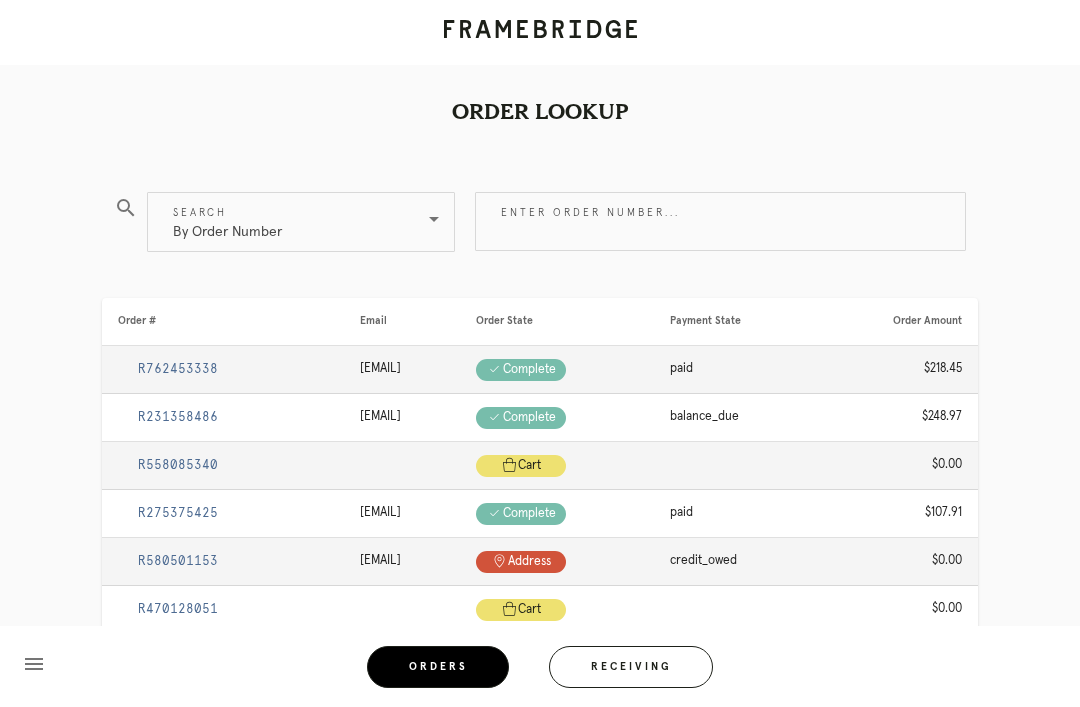 click on "Receiving" at bounding box center (631, 667) 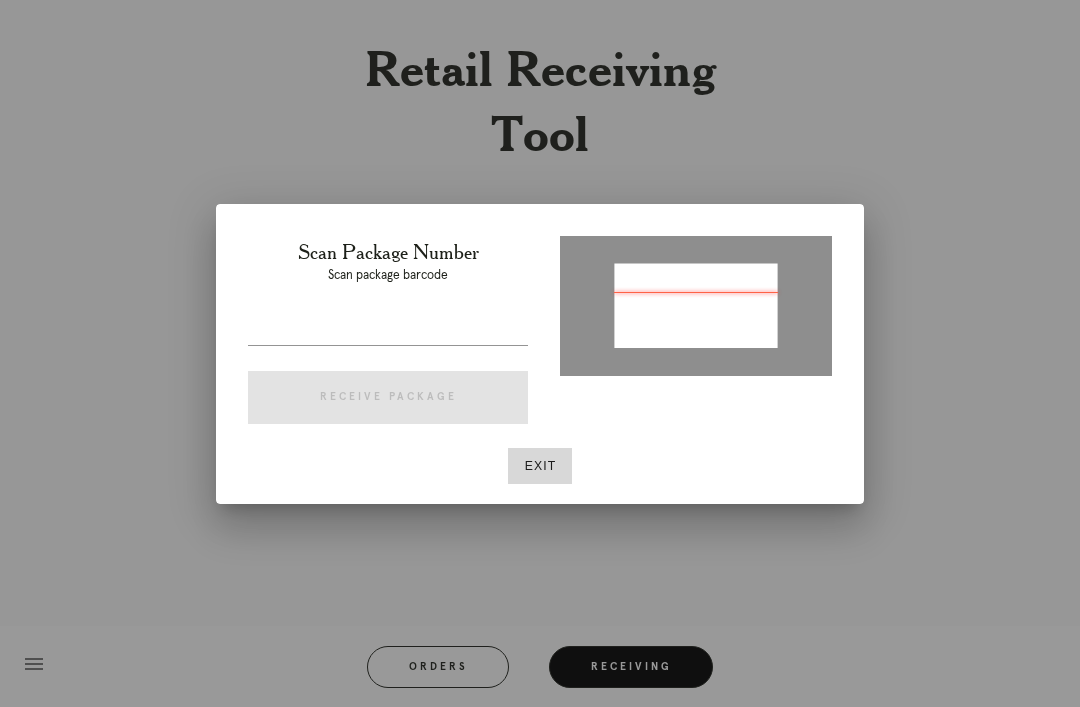 type on "P045519319308530" 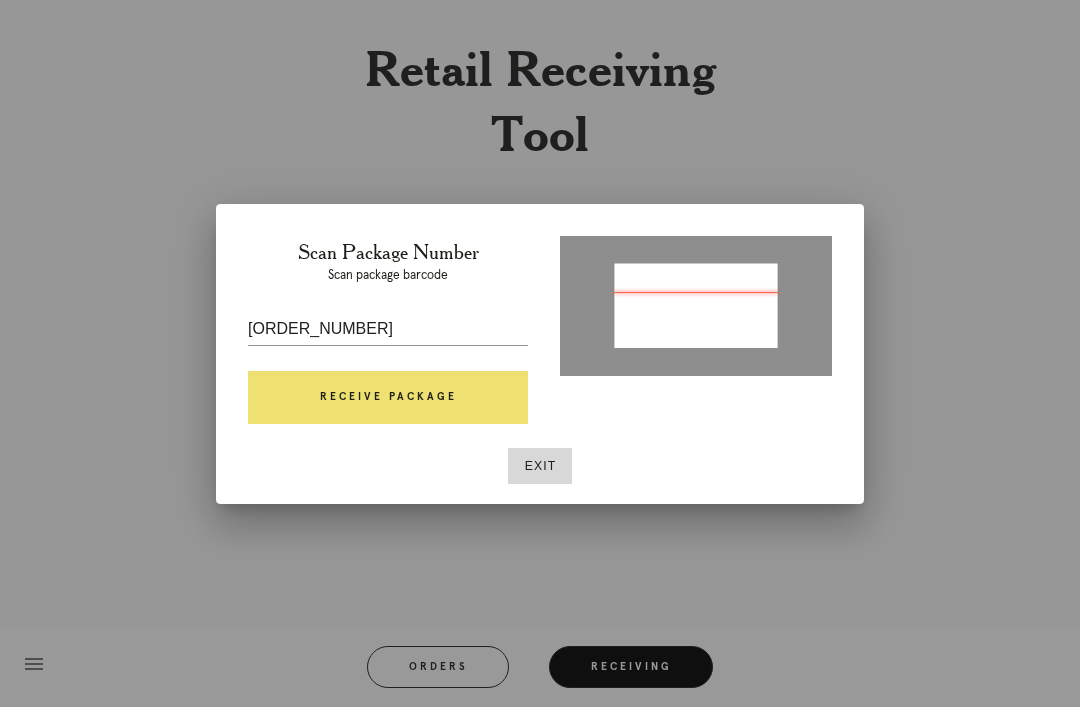click on "Receive Package" at bounding box center (388, 398) 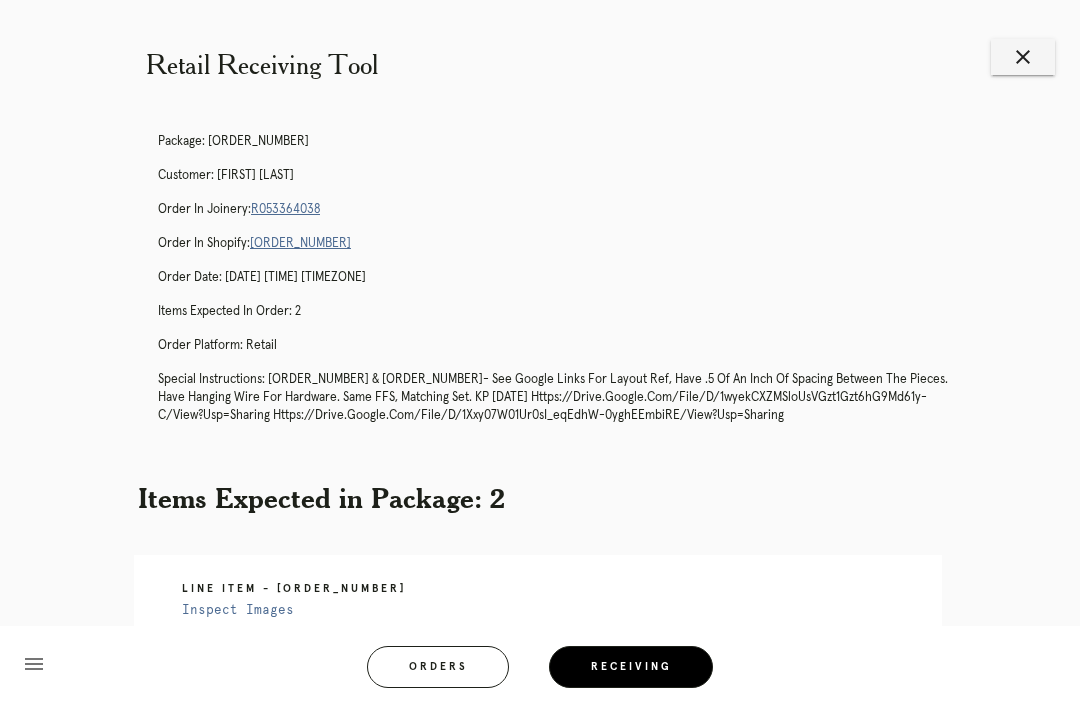 click on "R053364038" at bounding box center (285, 209) 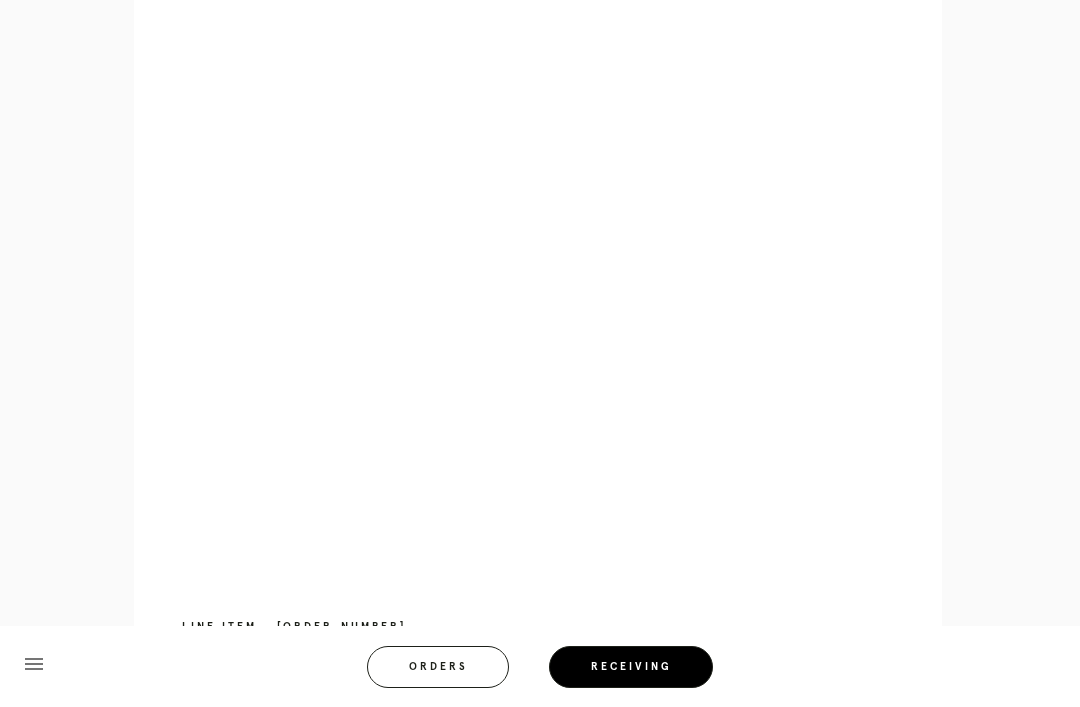 scroll, scrollTop: 917, scrollLeft: 0, axis: vertical 